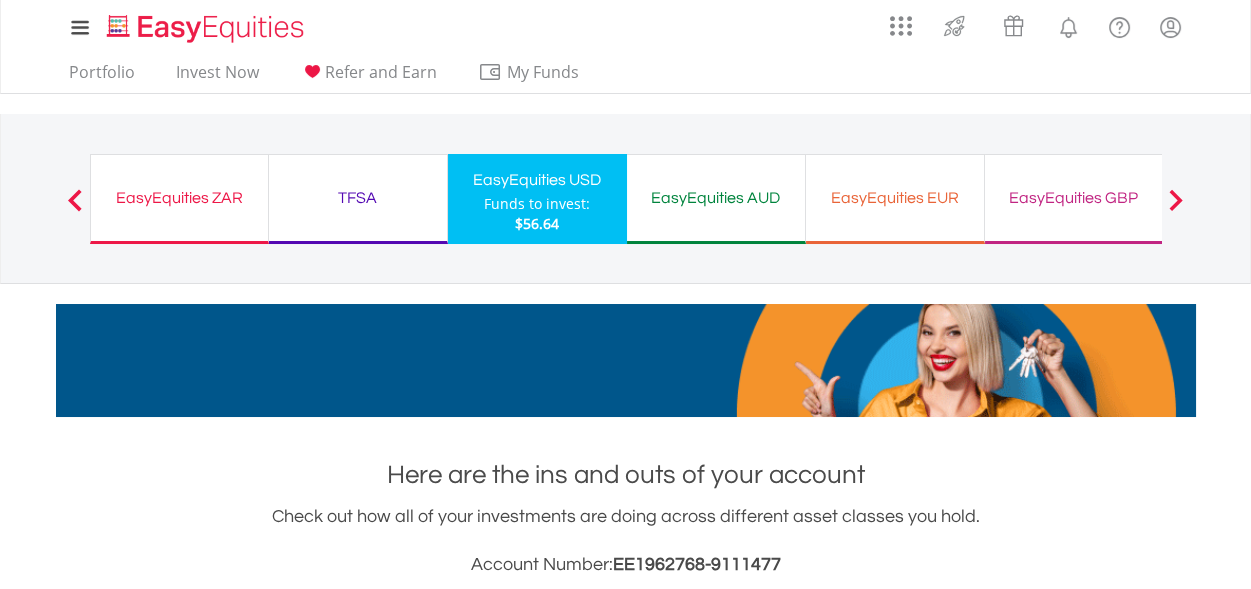 scroll, scrollTop: 199, scrollLeft: 0, axis: vertical 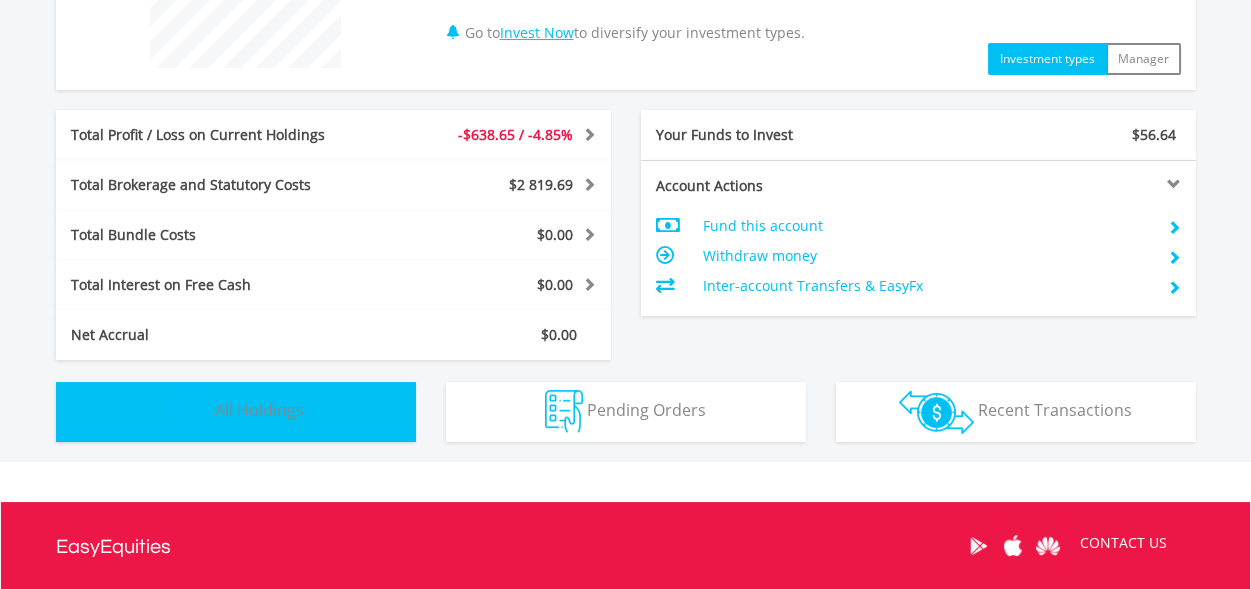 click on "Holdings
All Holdings" at bounding box center [236, 412] 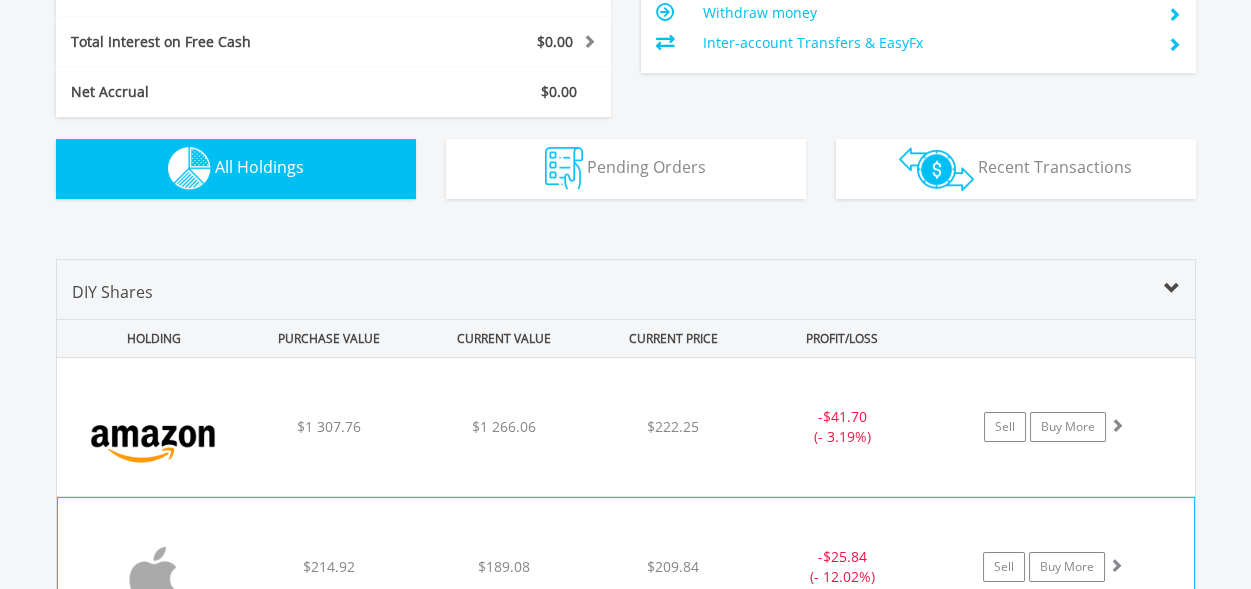 scroll, scrollTop: 1401, scrollLeft: 0, axis: vertical 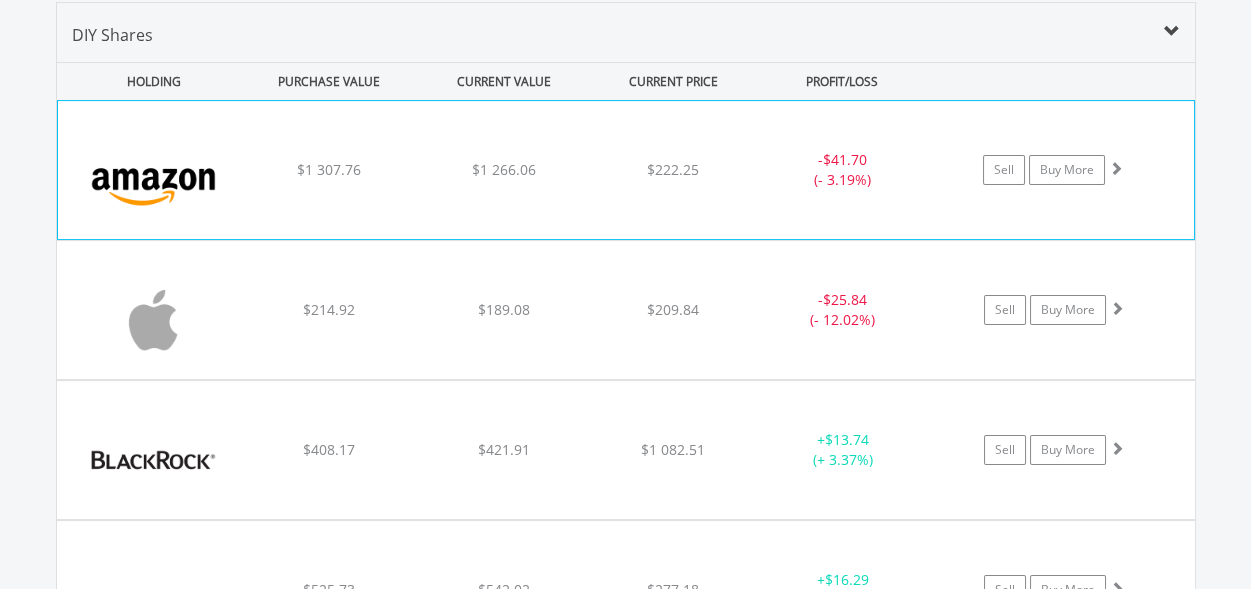 click on "-  $41.70 (- 3.19%)" at bounding box center [842, 170] 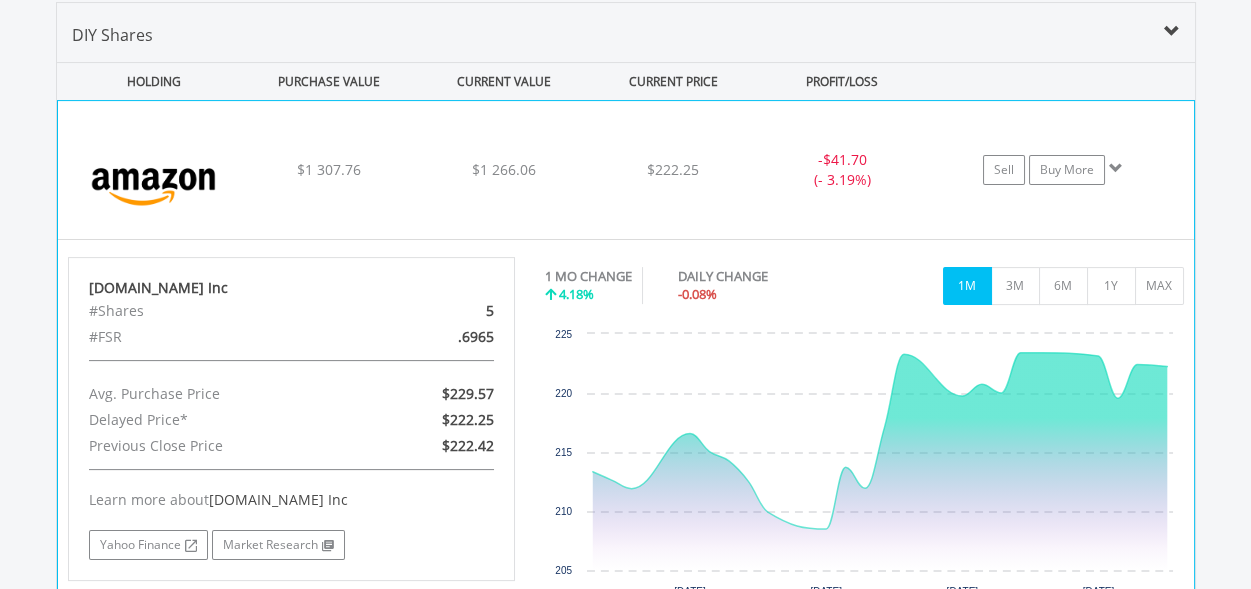 click on "-  $41.70 (- 3.19%)" at bounding box center [842, 170] 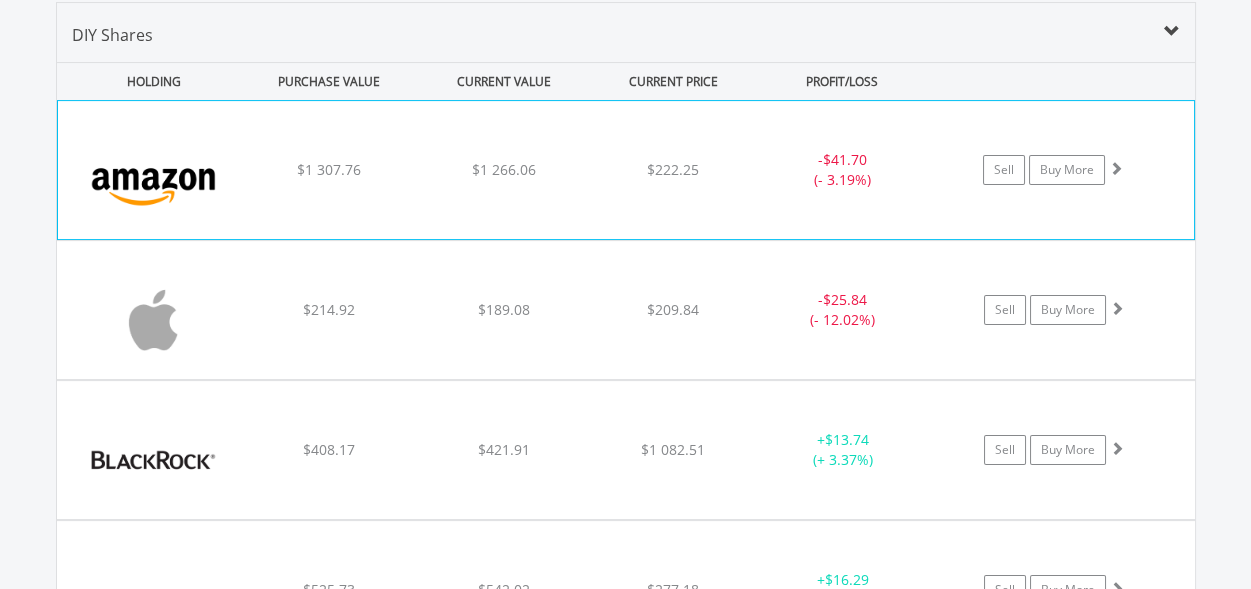 scroll, scrollTop: 1501, scrollLeft: 0, axis: vertical 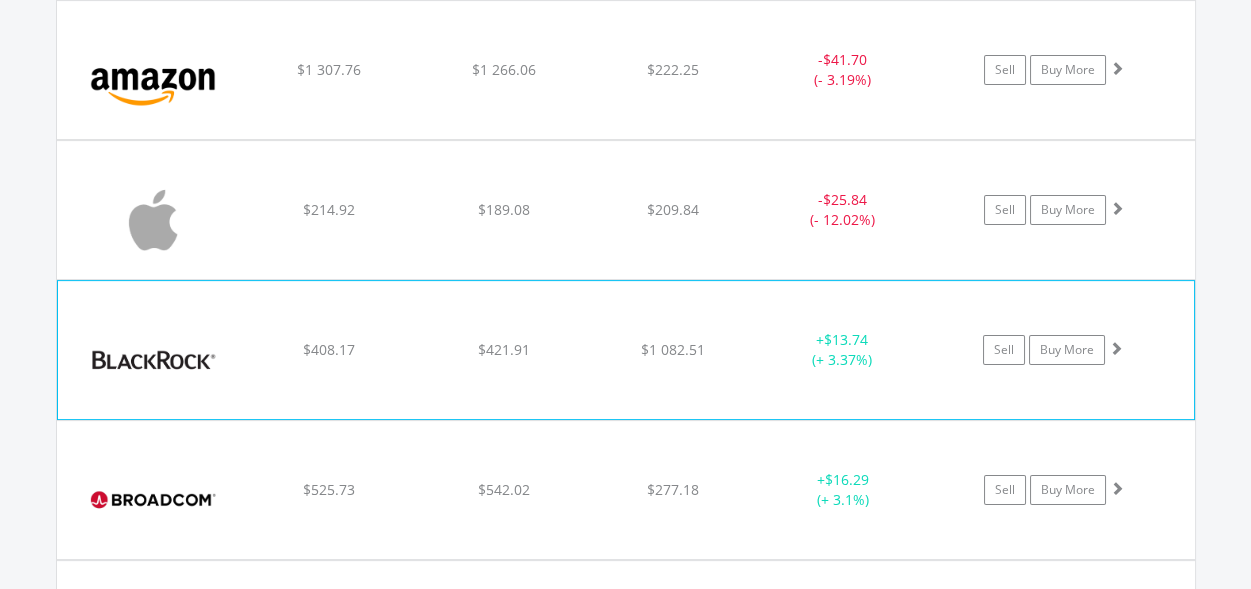 click on "+  $13.74 (+ 3.37%)" at bounding box center (842, 350) 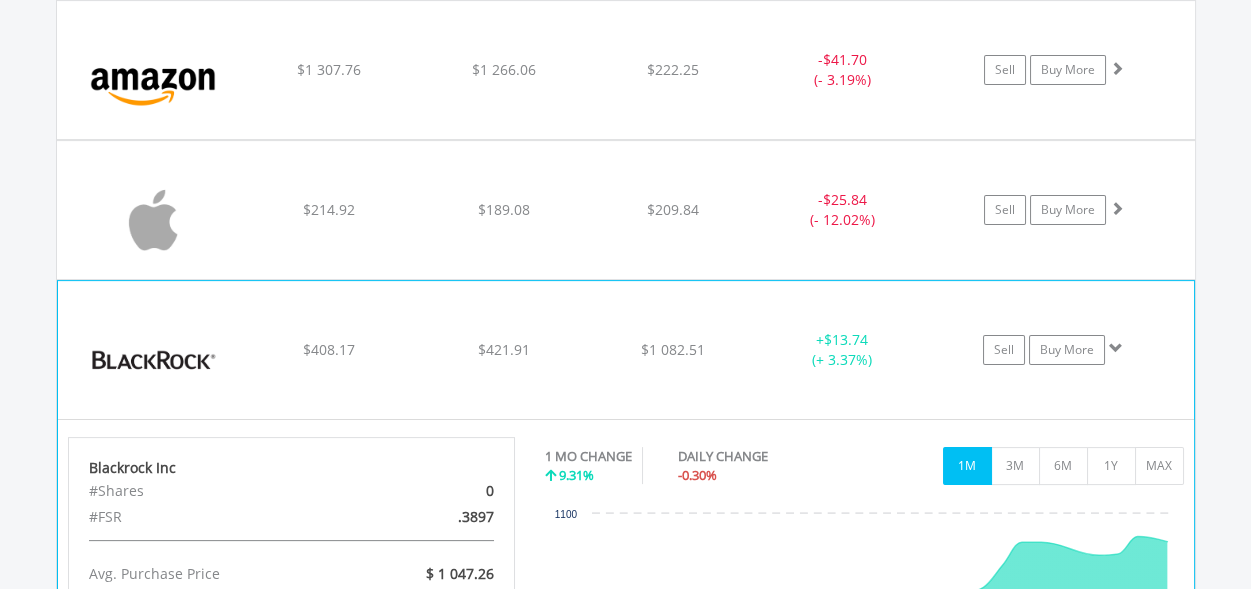 click on "$1 082.51" at bounding box center (673, 70) 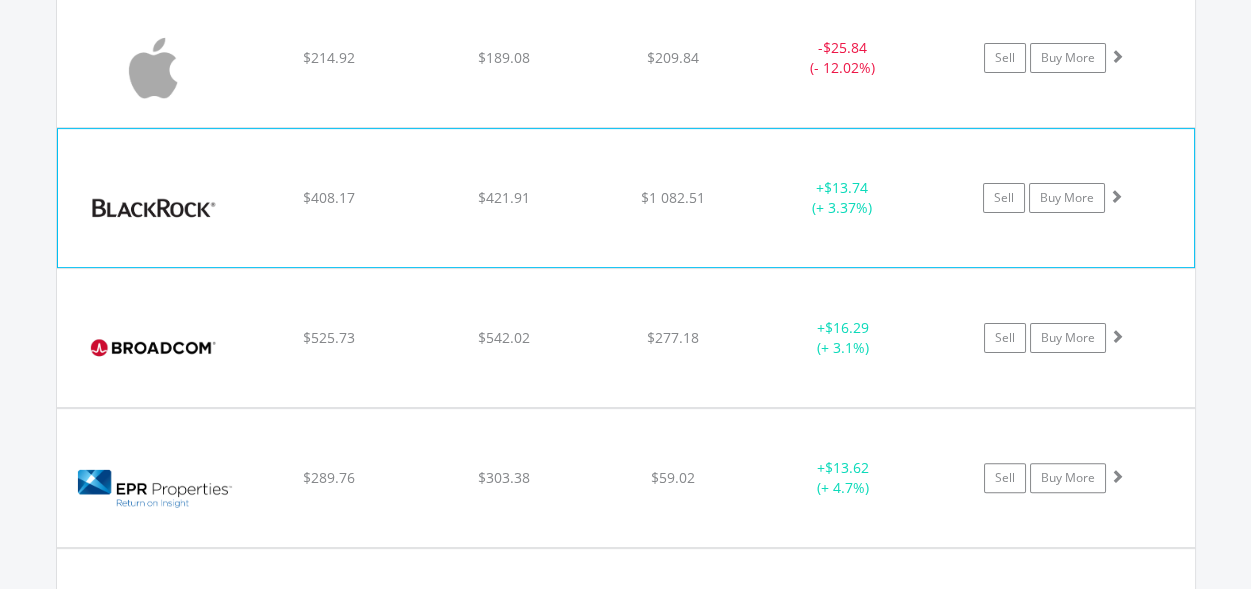 scroll, scrollTop: 1701, scrollLeft: 0, axis: vertical 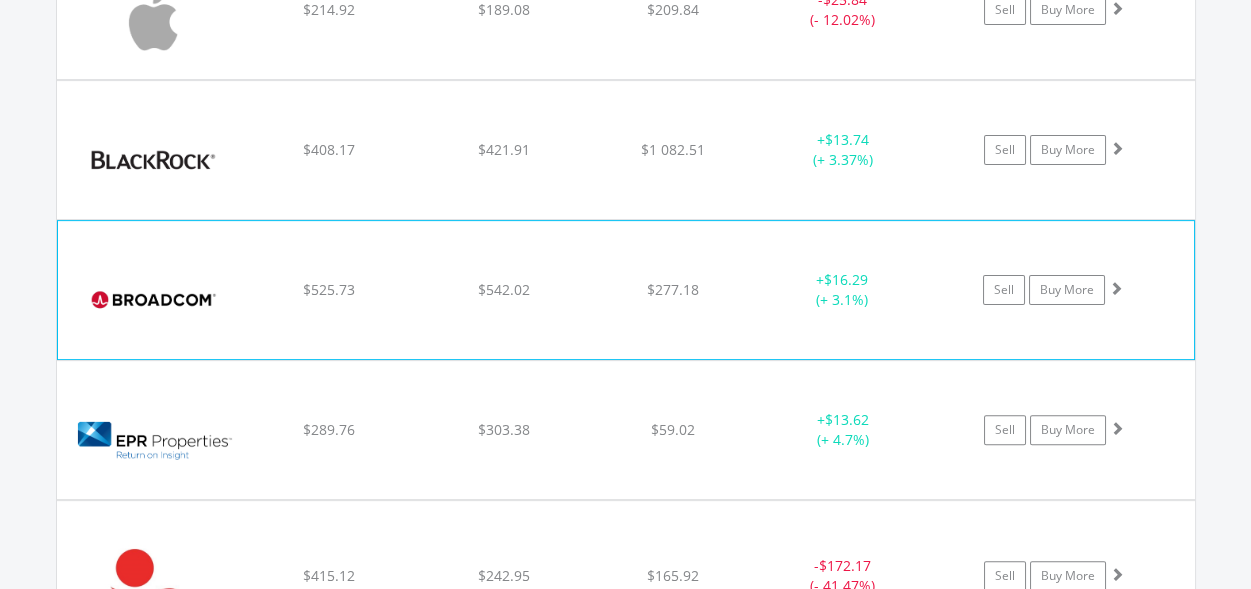 click on "$277.18" at bounding box center (673, -130) 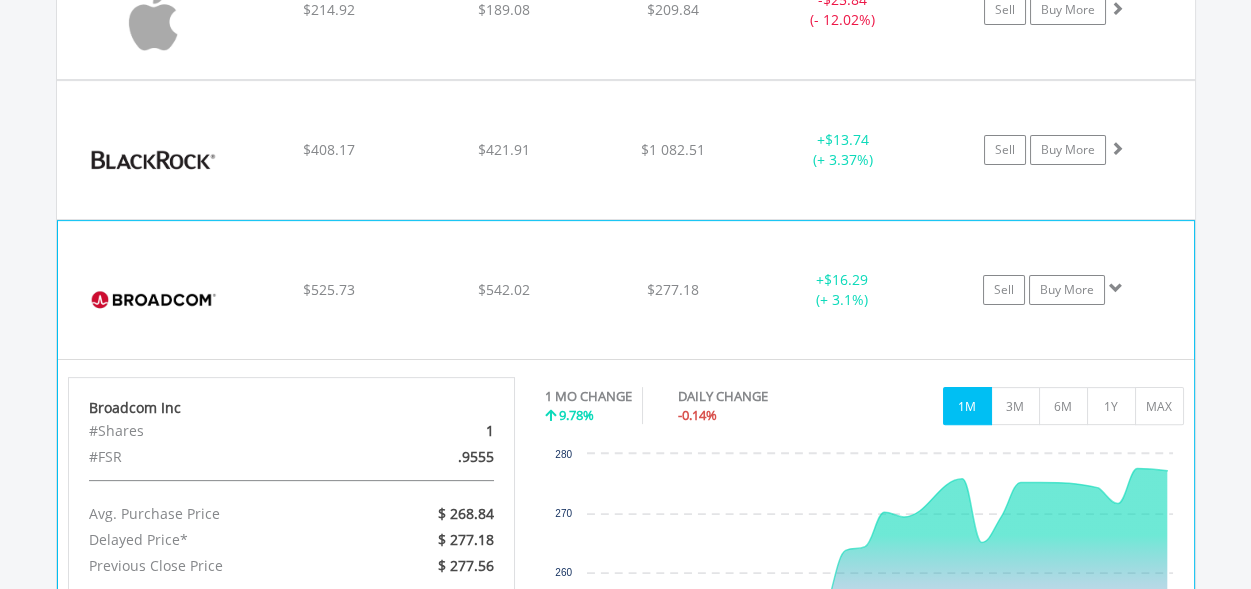 click on "$277.18" at bounding box center (673, -130) 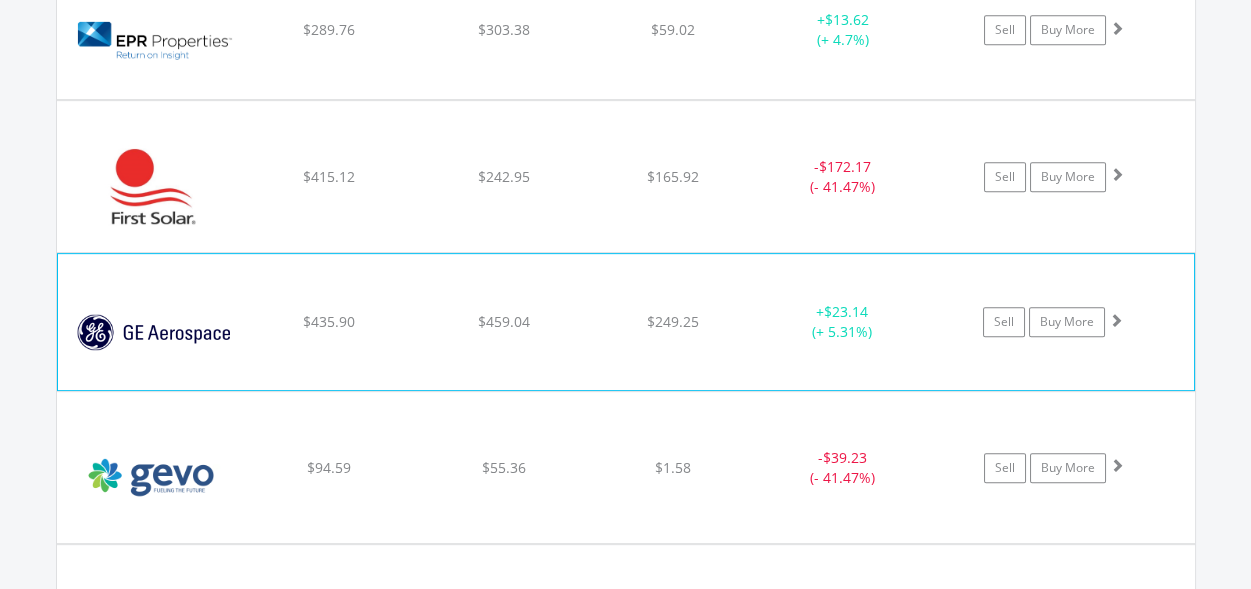 scroll, scrollTop: 2102, scrollLeft: 0, axis: vertical 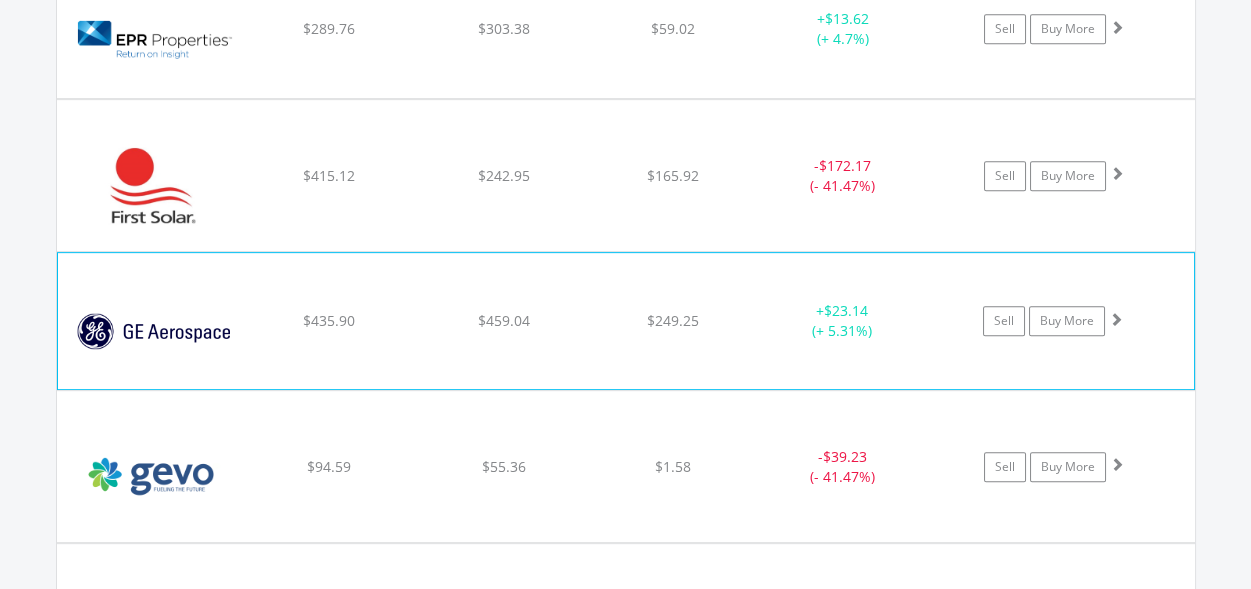 click on "$249.25" at bounding box center [673, -531] 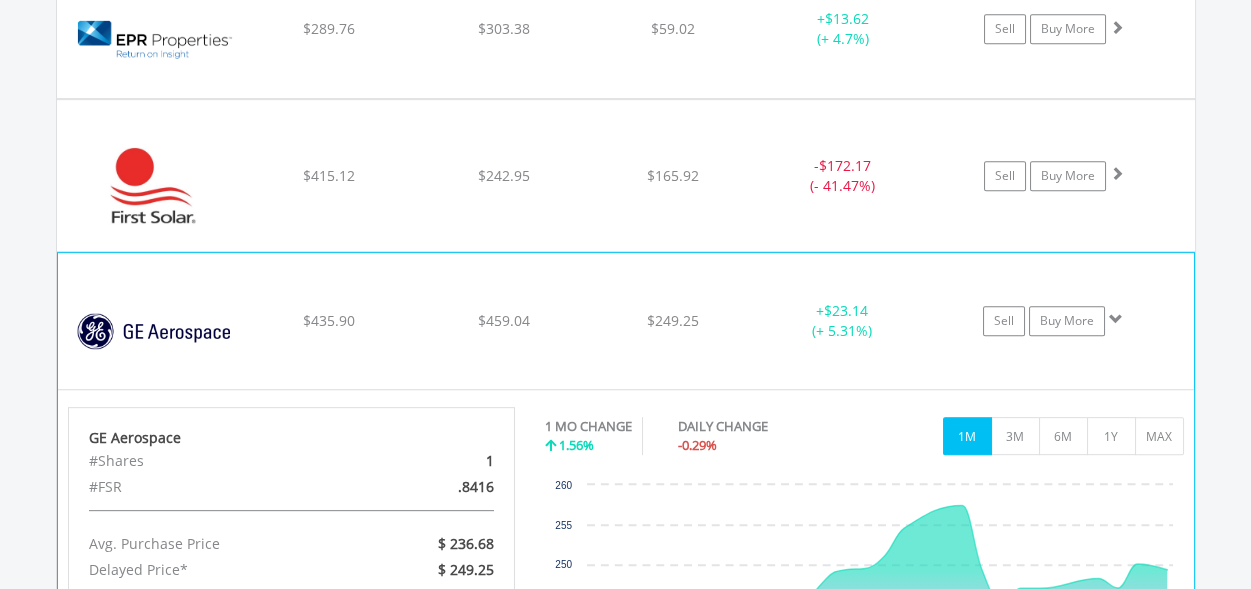 click on "$249.25" at bounding box center (673, -531) 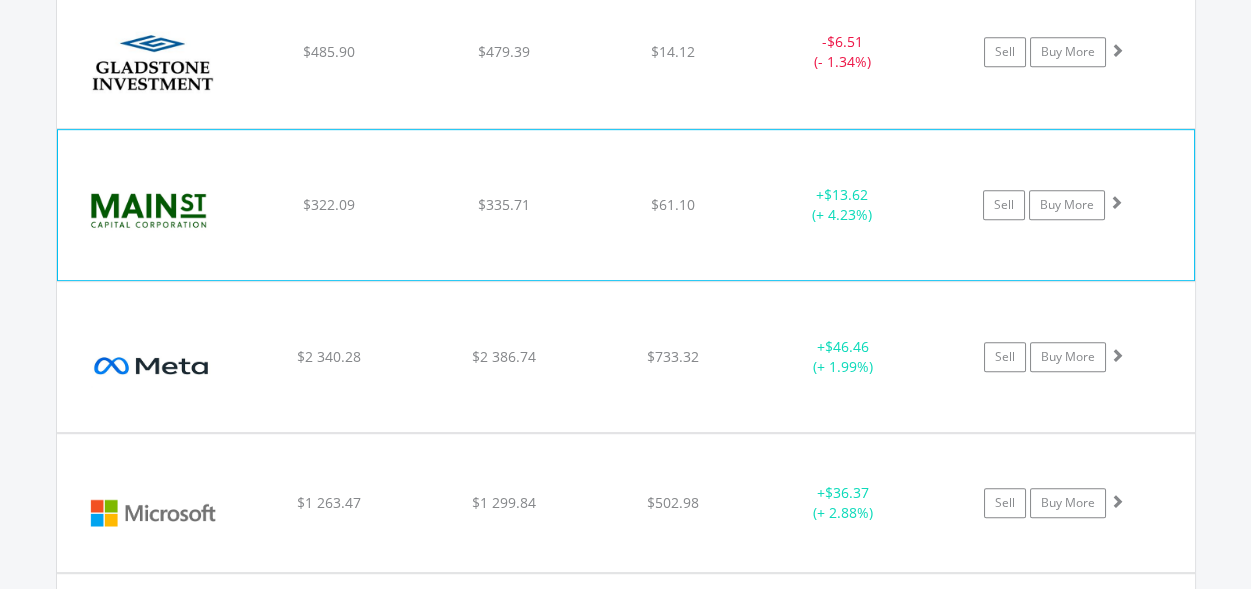 scroll, scrollTop: 2702, scrollLeft: 0, axis: vertical 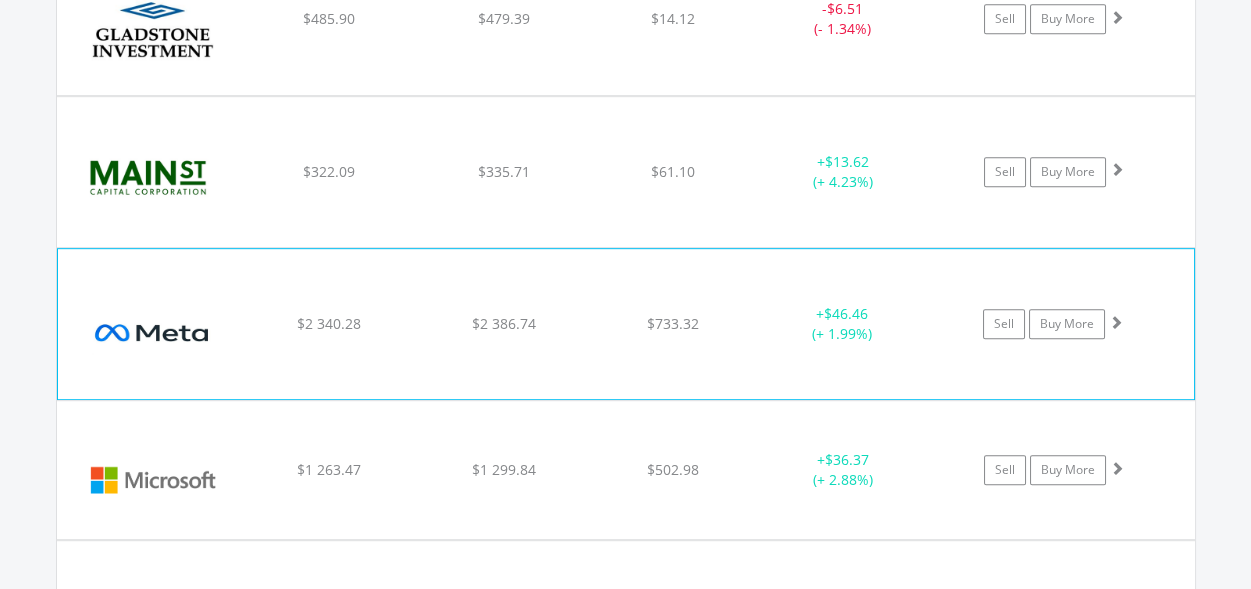click on "+  $46.46 (+ 1.99%)" at bounding box center (843, -851) 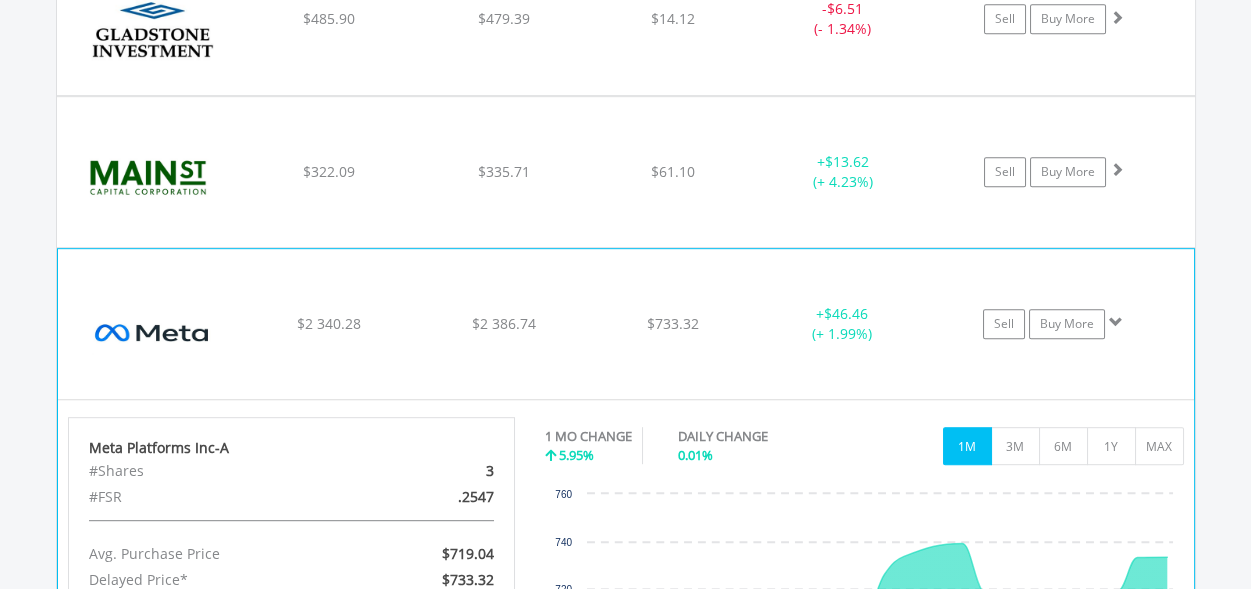 click on "+  $46.46 (+ 1.99%)" at bounding box center [843, -851] 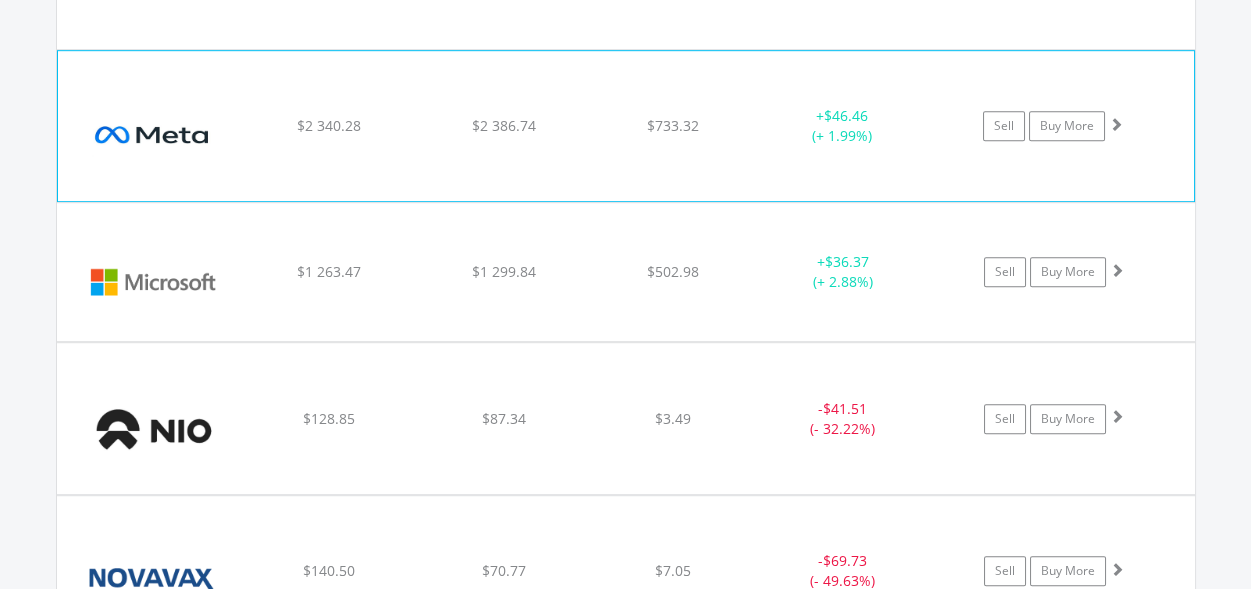scroll, scrollTop: 2902, scrollLeft: 0, axis: vertical 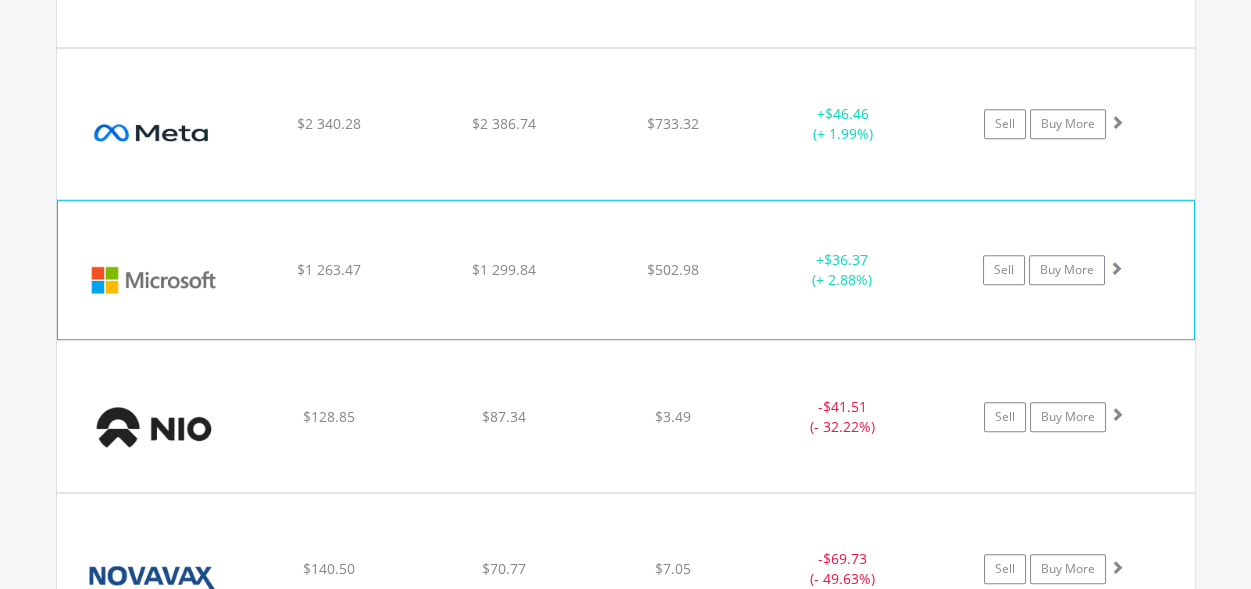 click on "+  $36.37 (+ 2.88%)" at bounding box center (843, -1051) 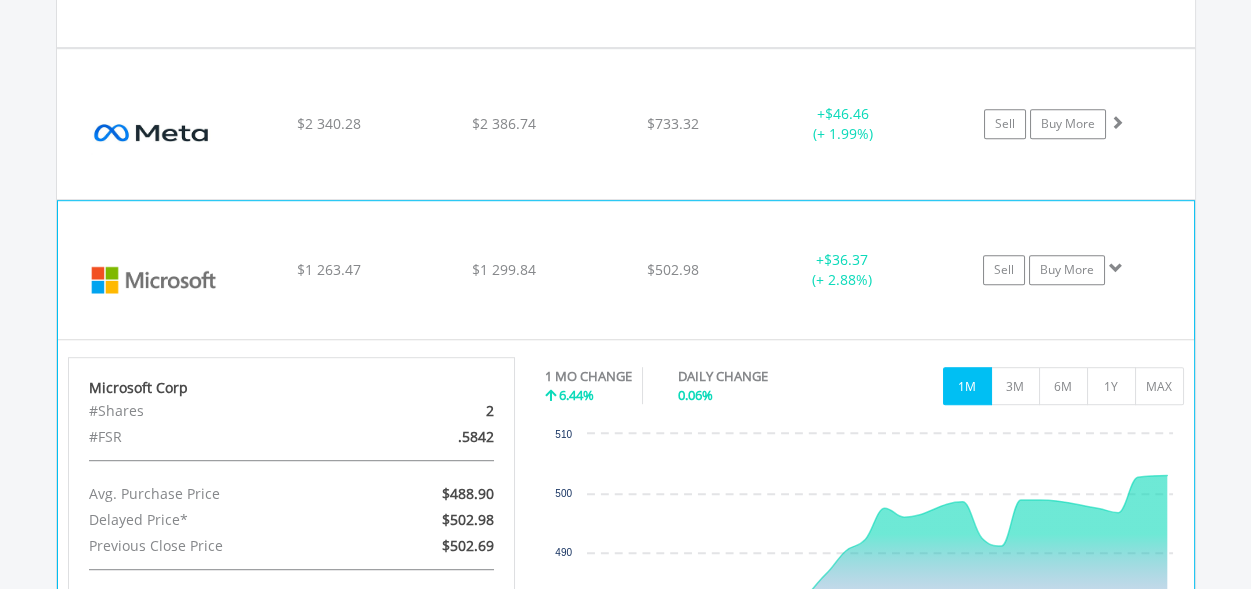 click on "+  $36.37 (+ 2.88%)" at bounding box center [843, -1051] 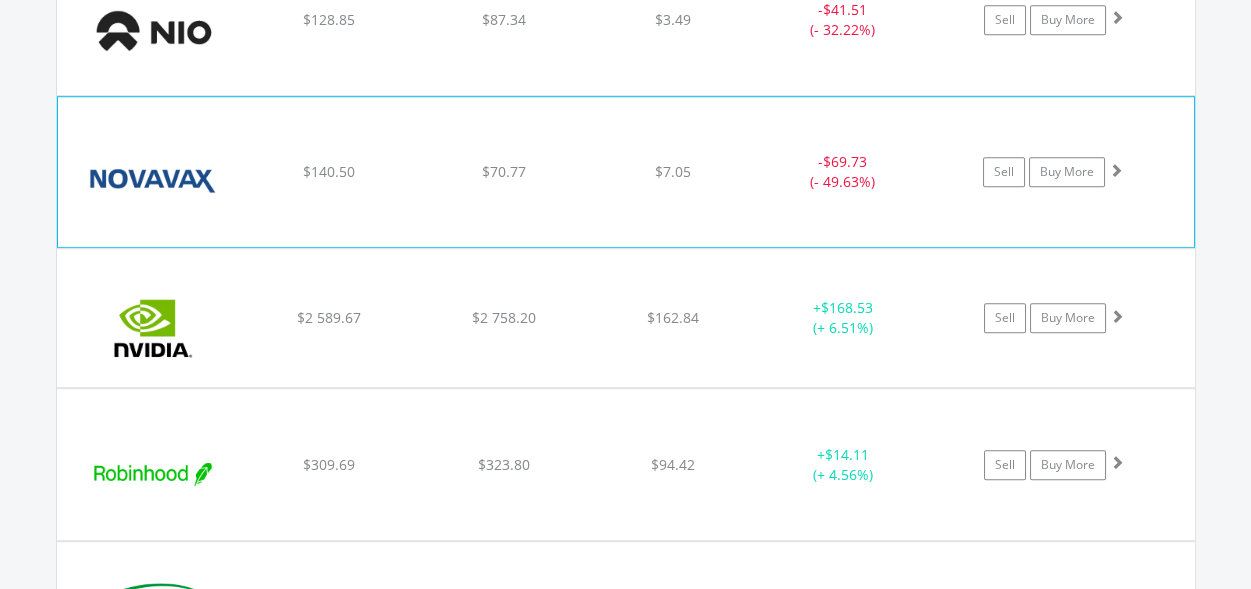 scroll, scrollTop: 3302, scrollLeft: 0, axis: vertical 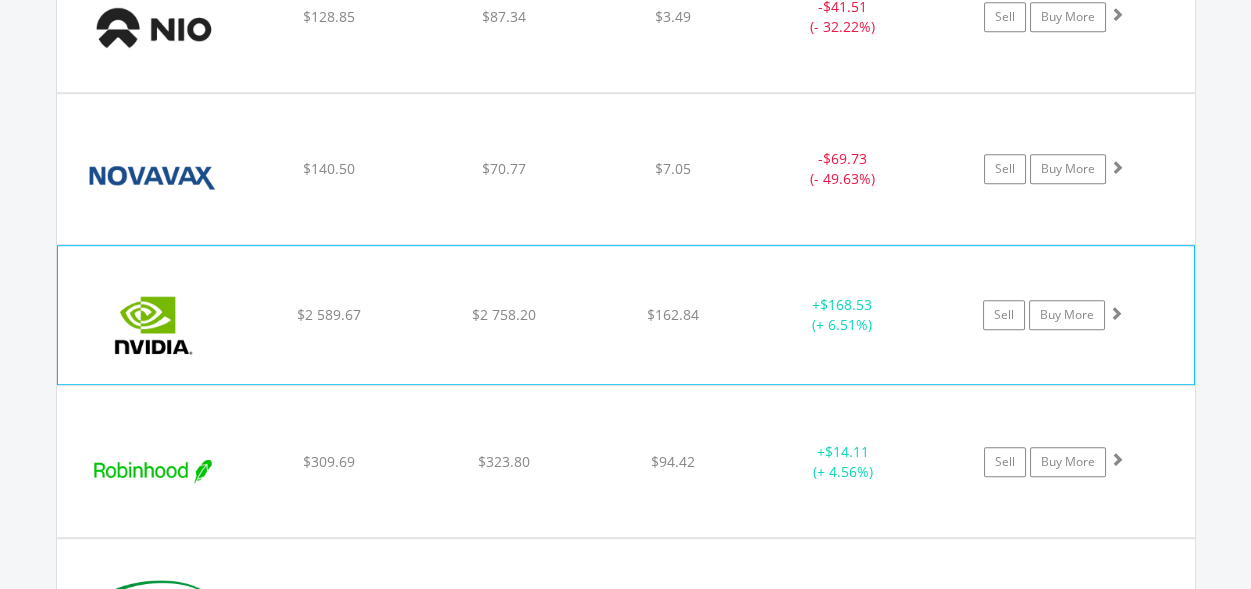 click on "﻿
Nvidia Corp
$2 589.67
$2 758.20
$162.84
+  $168.53 (+ 6.51%)
Sell
Buy More" at bounding box center [626, -1731] 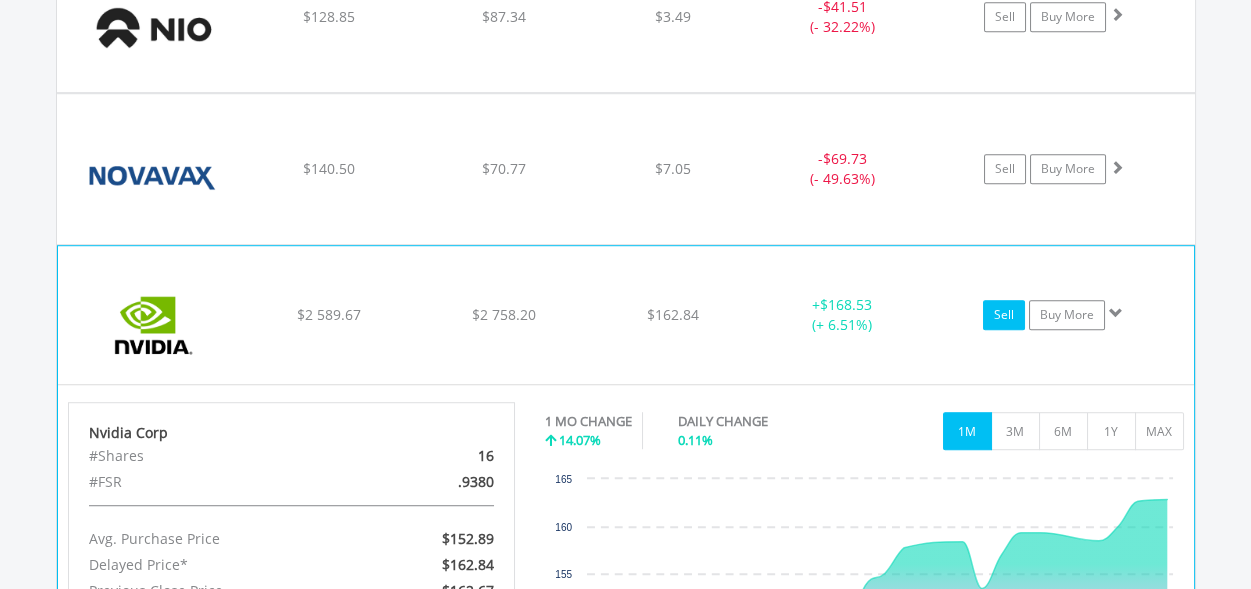 click on "Sell" at bounding box center [1004, 315] 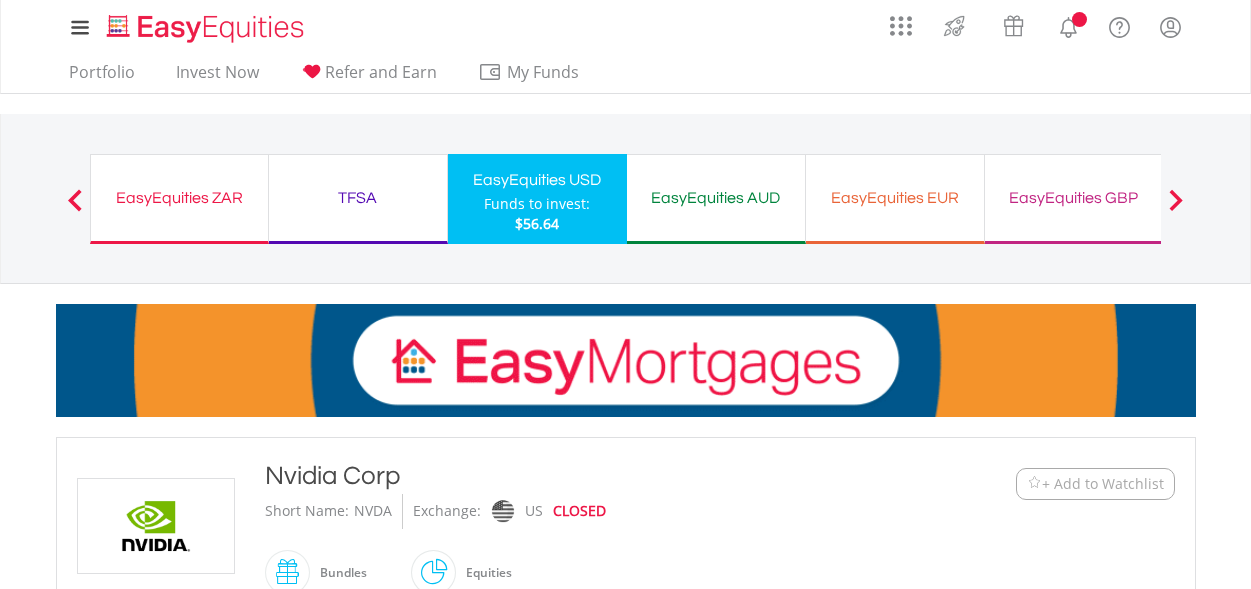 scroll, scrollTop: 0, scrollLeft: 0, axis: both 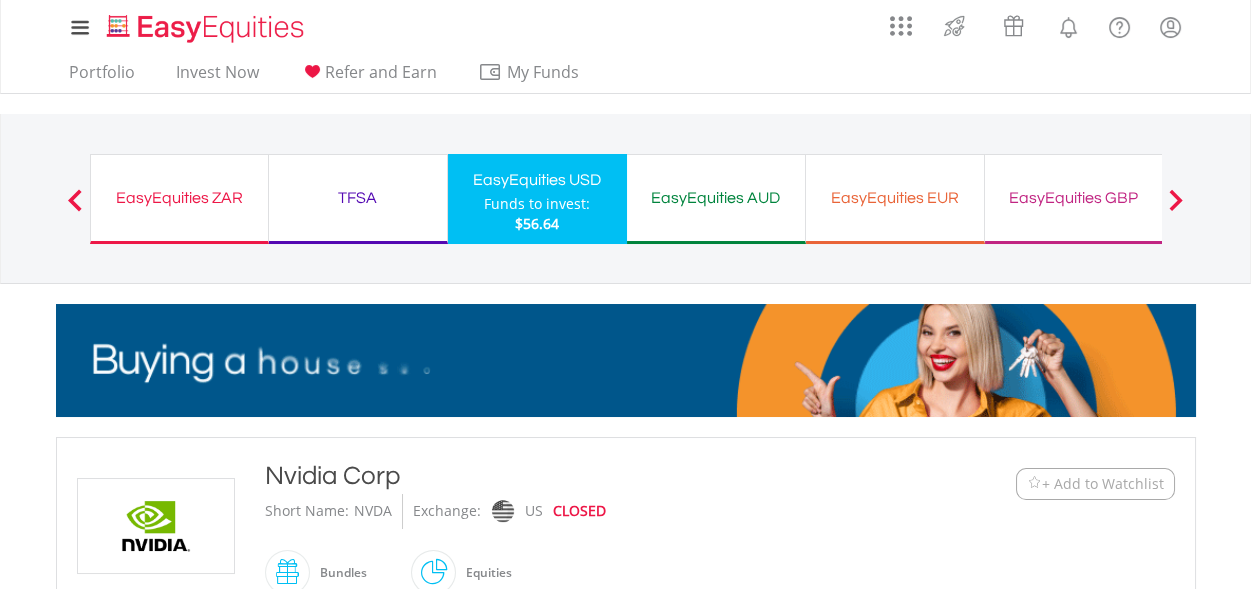 type on "*******" 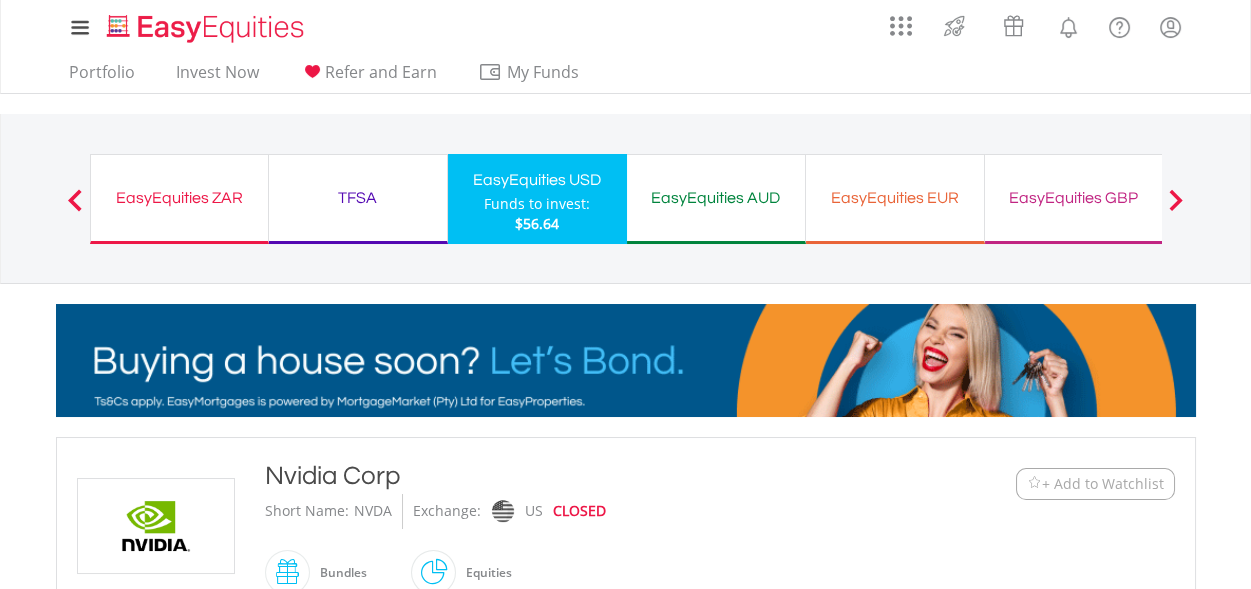 type on "******" 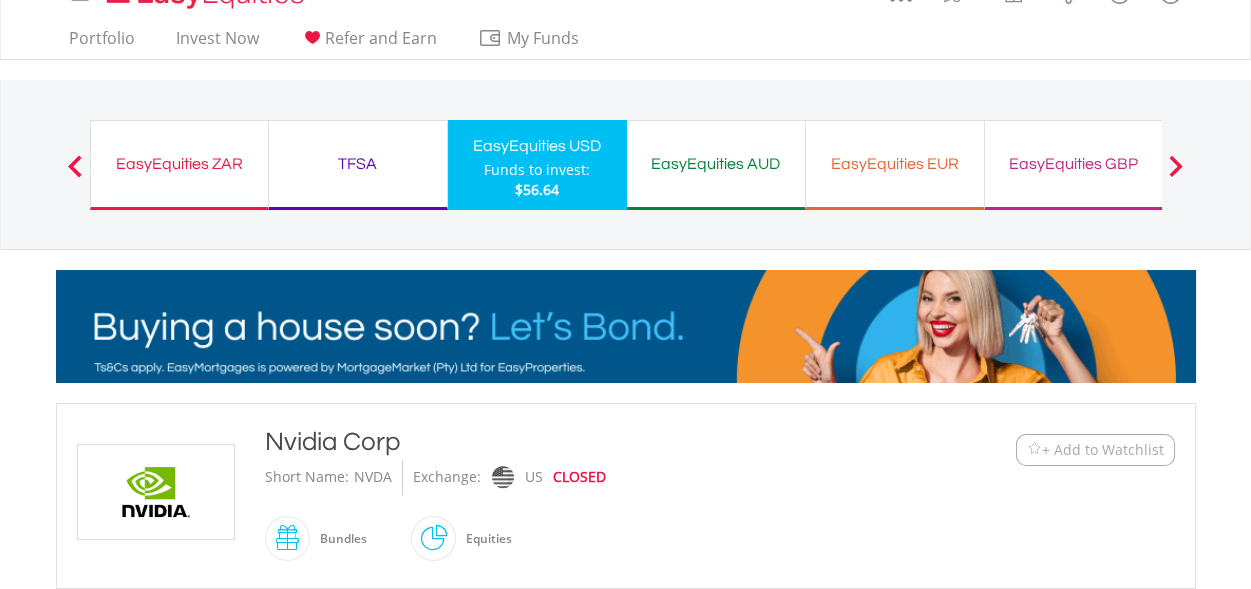 scroll, scrollTop: 0, scrollLeft: 0, axis: both 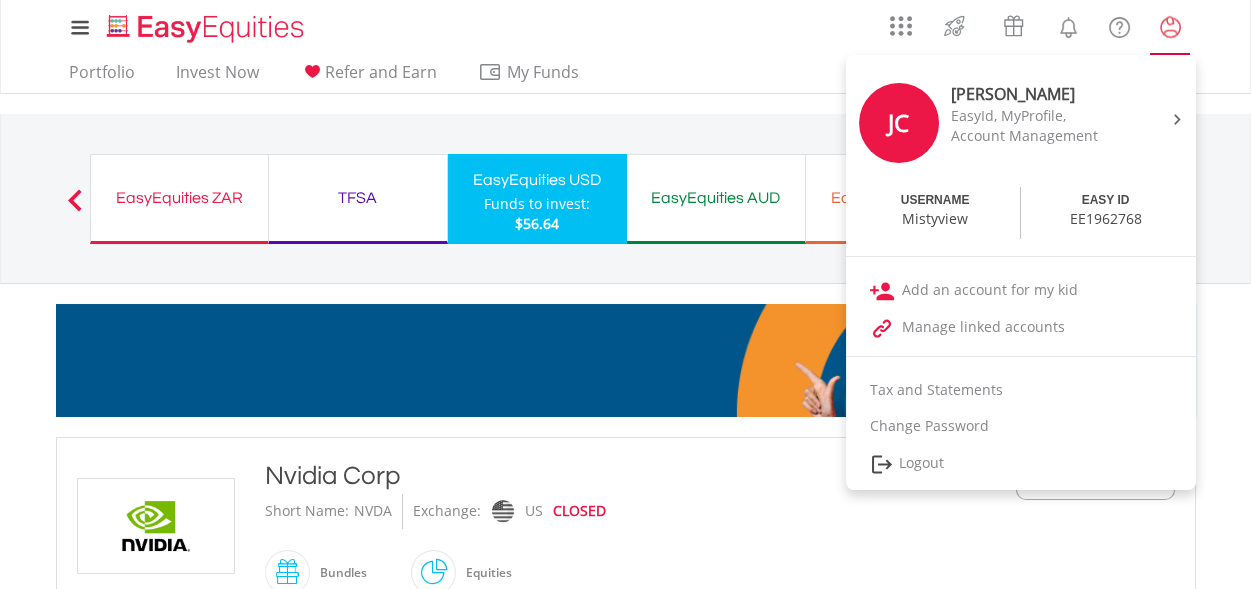 click at bounding box center [1170, 27] 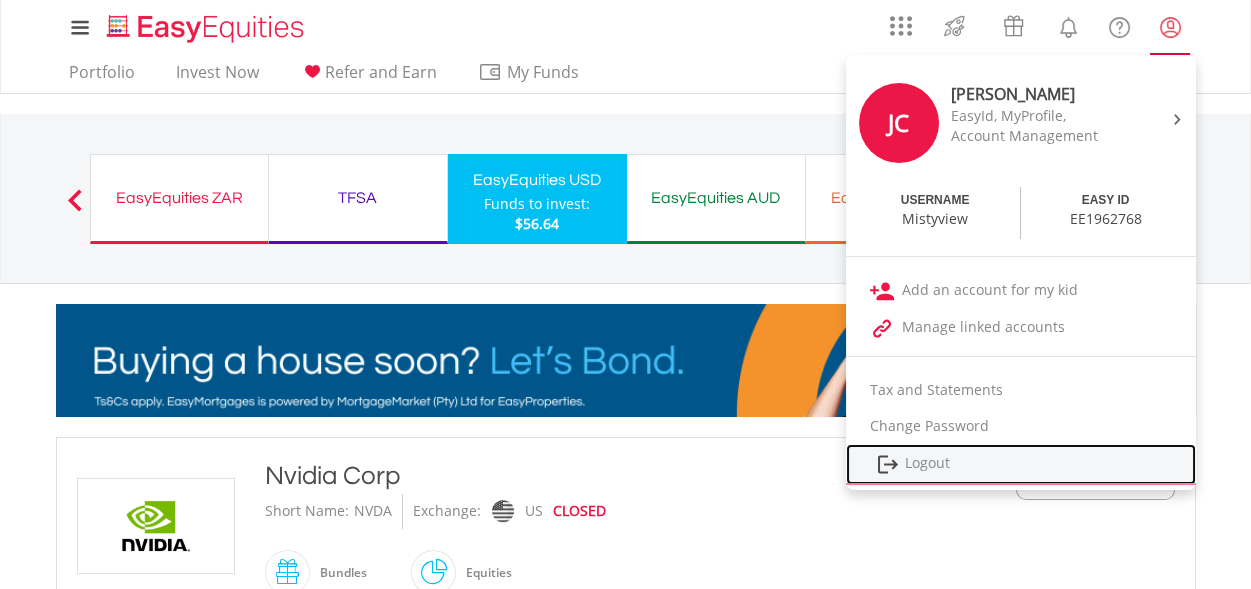 click on "Logout" at bounding box center (1021, 464) 